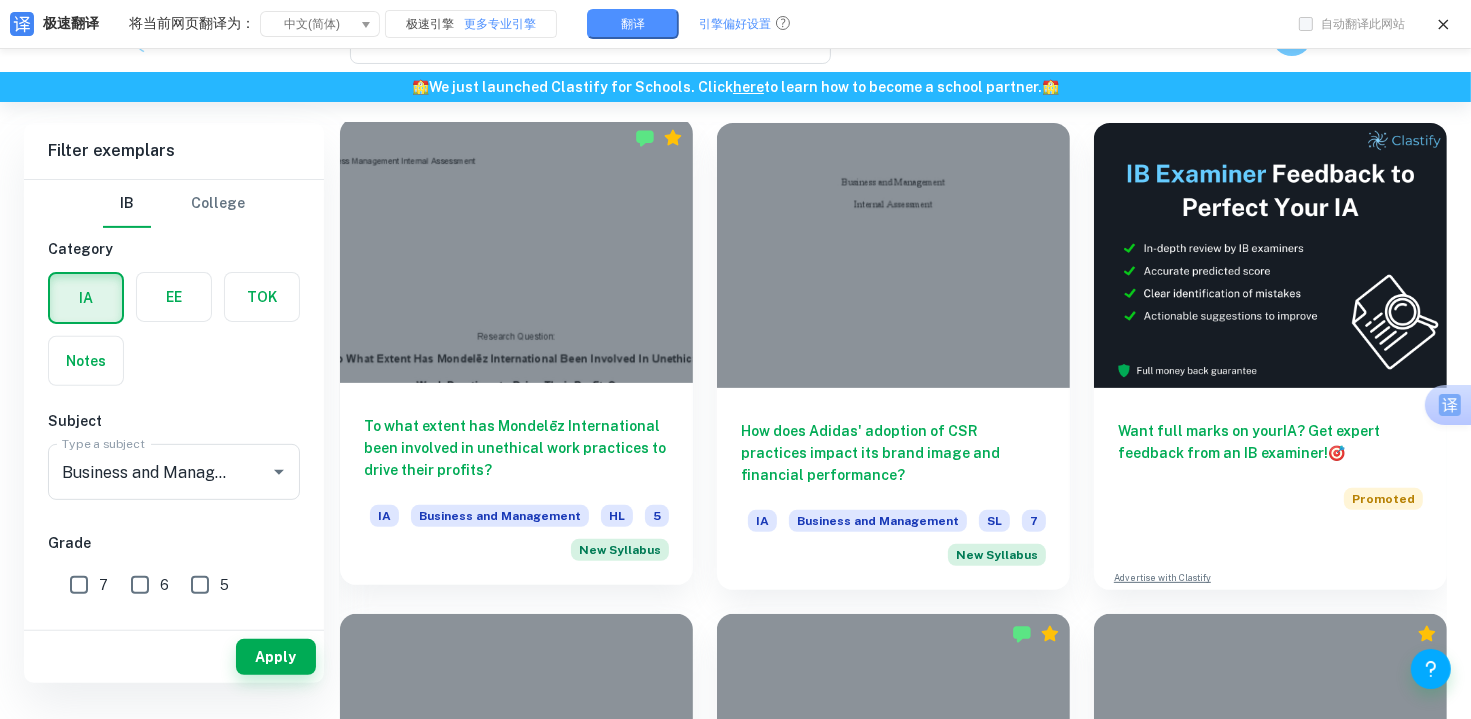 scroll, scrollTop: 598, scrollLeft: 0, axis: vertical 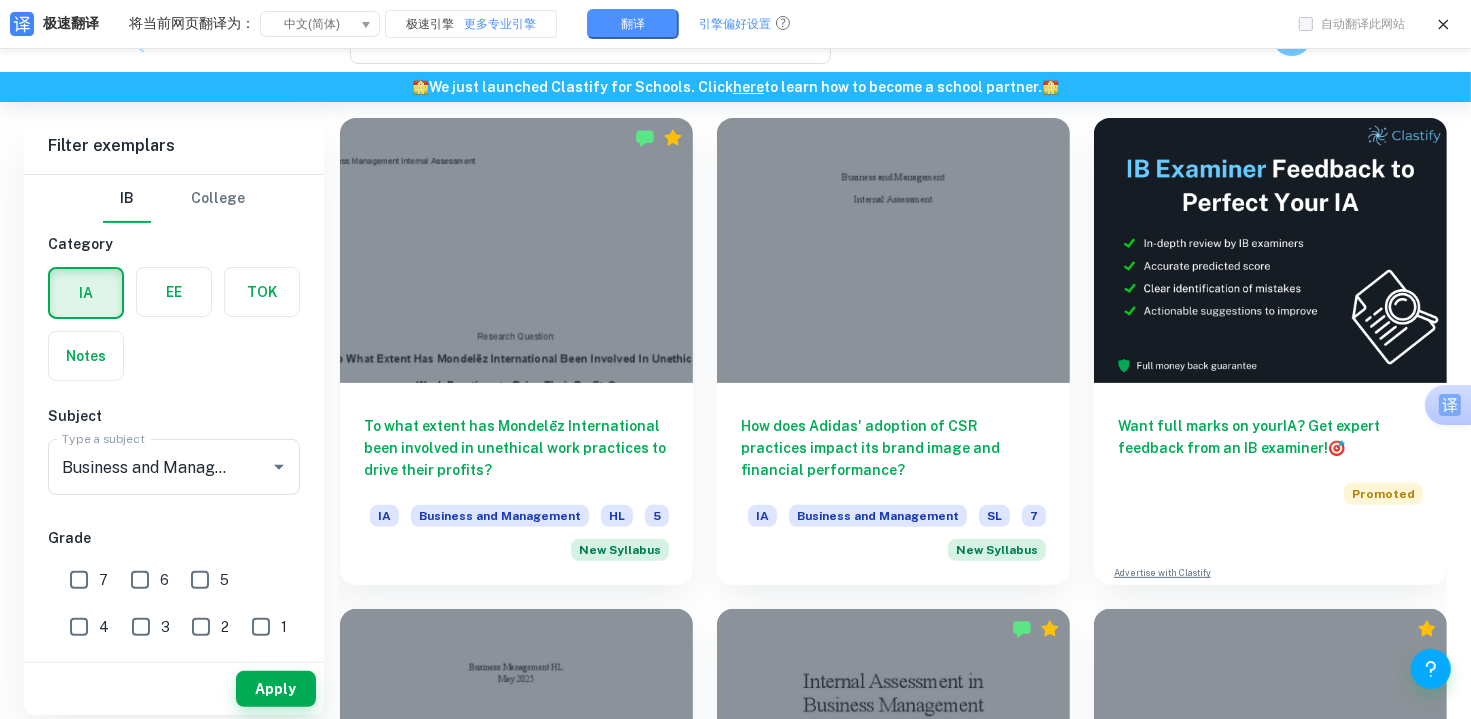 drag, startPoint x: 920, startPoint y: 285, endPoint x: 999, endPoint y: 1, distance: 294.78296 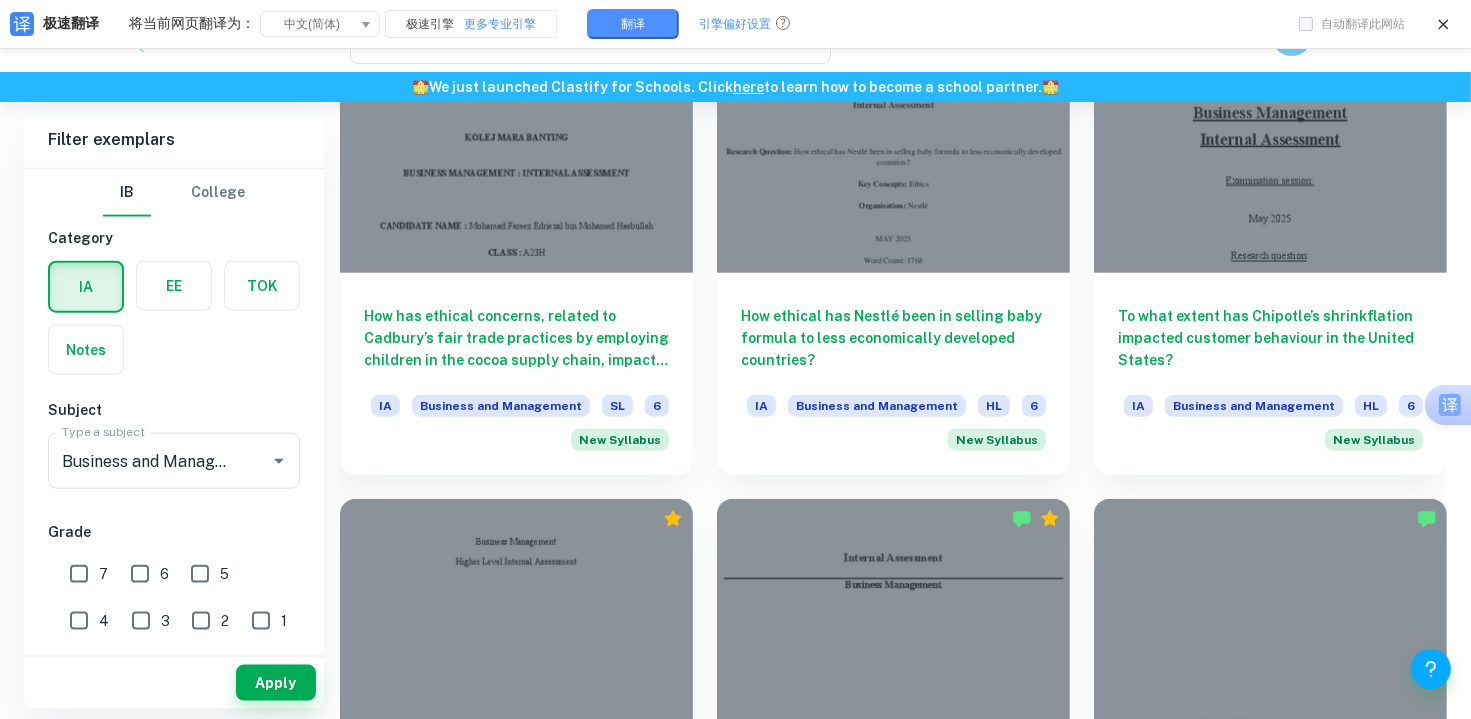 scroll, scrollTop: 2198, scrollLeft: 0, axis: vertical 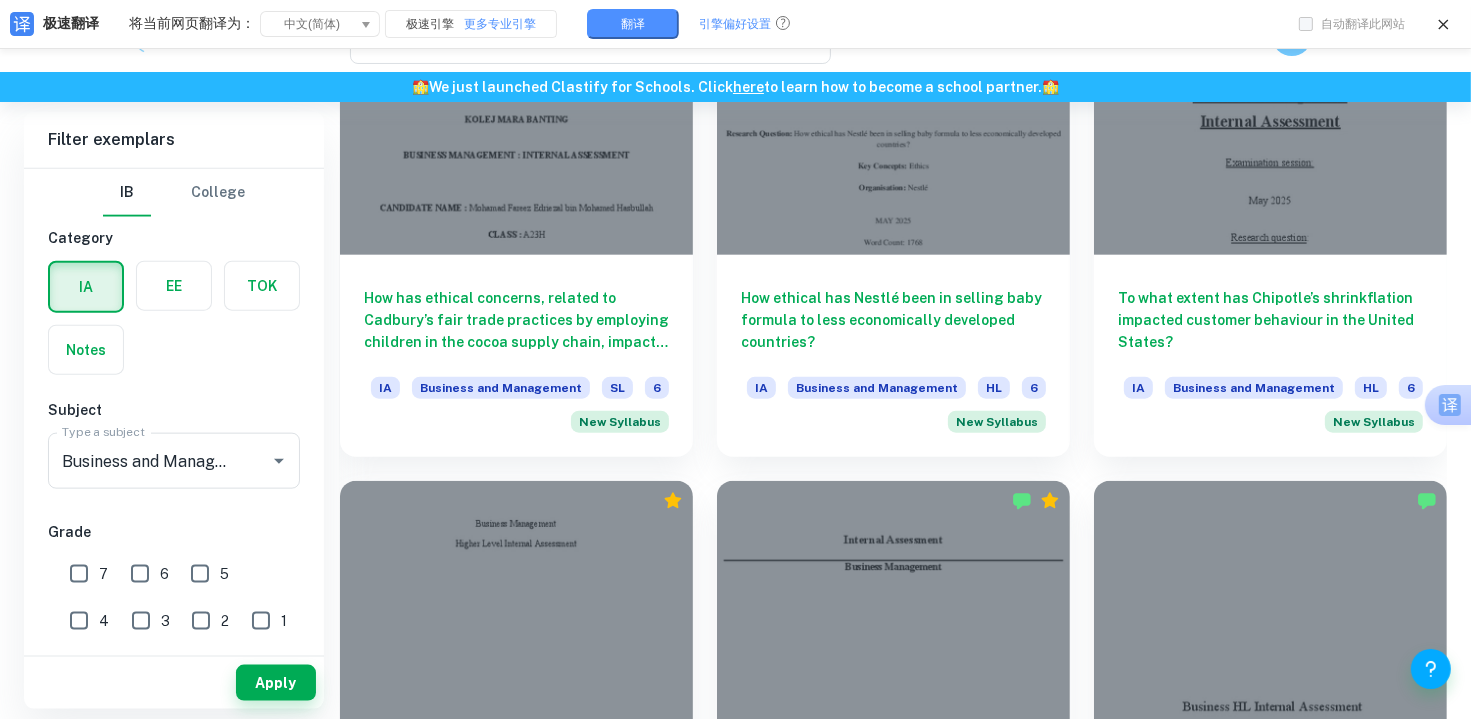 click on "7" at bounding box center (79, 574) 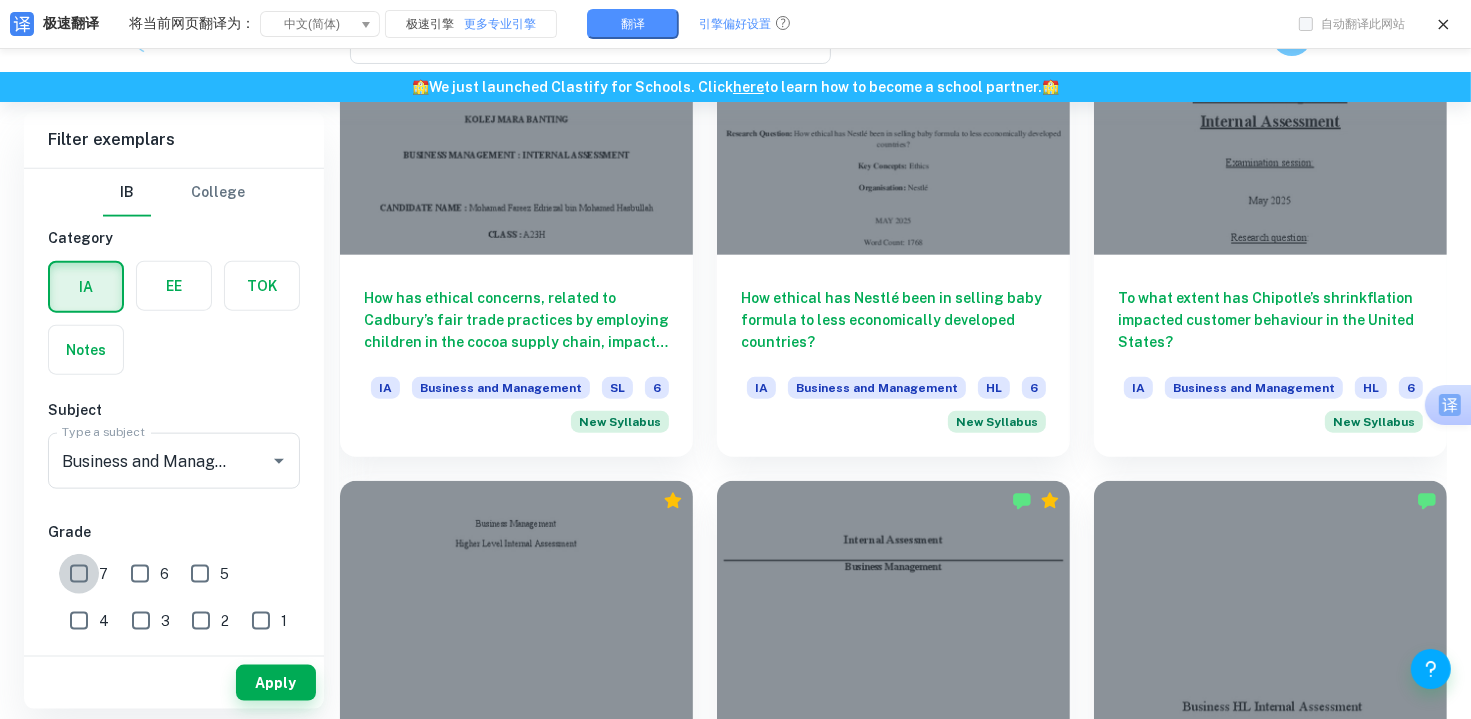 click on "7" at bounding box center [79, 574] 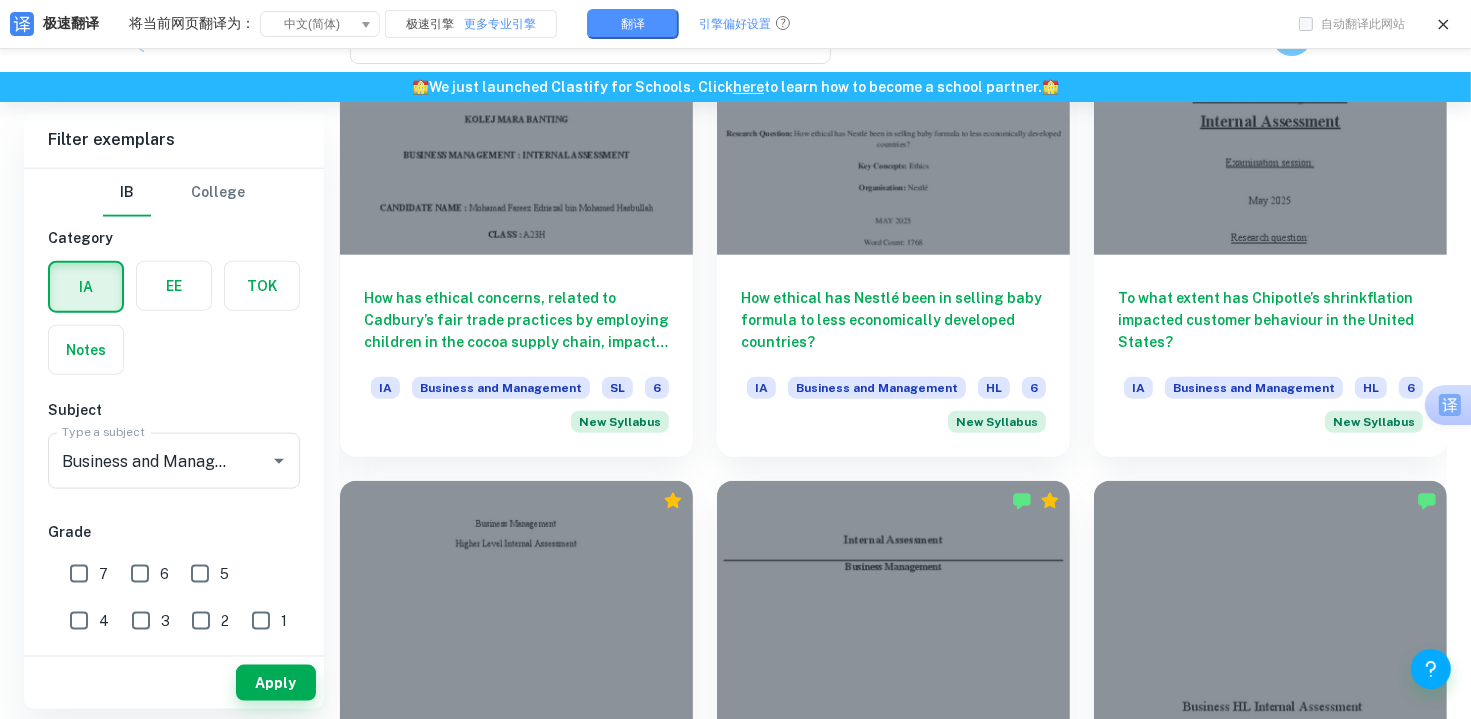 click on "7" at bounding box center (79, 574) 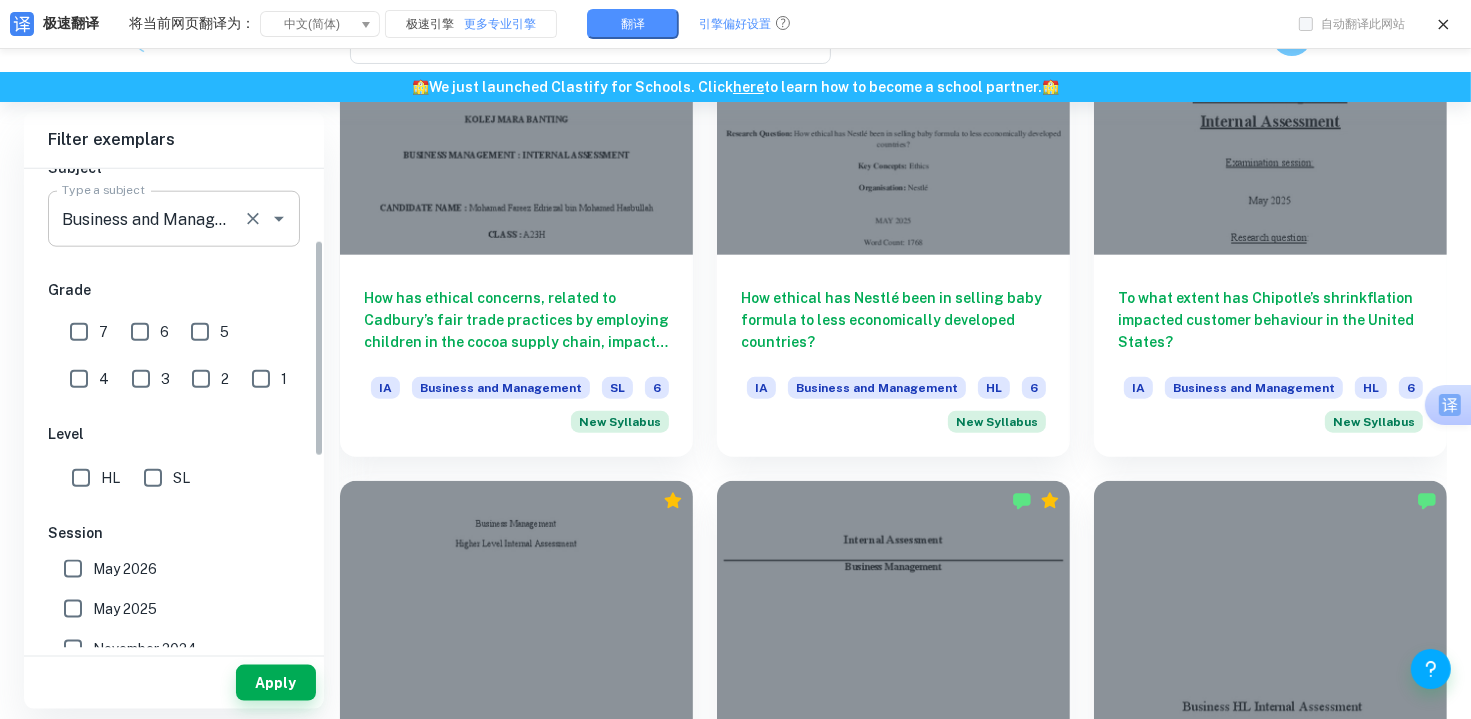 scroll, scrollTop: 300, scrollLeft: 0, axis: vertical 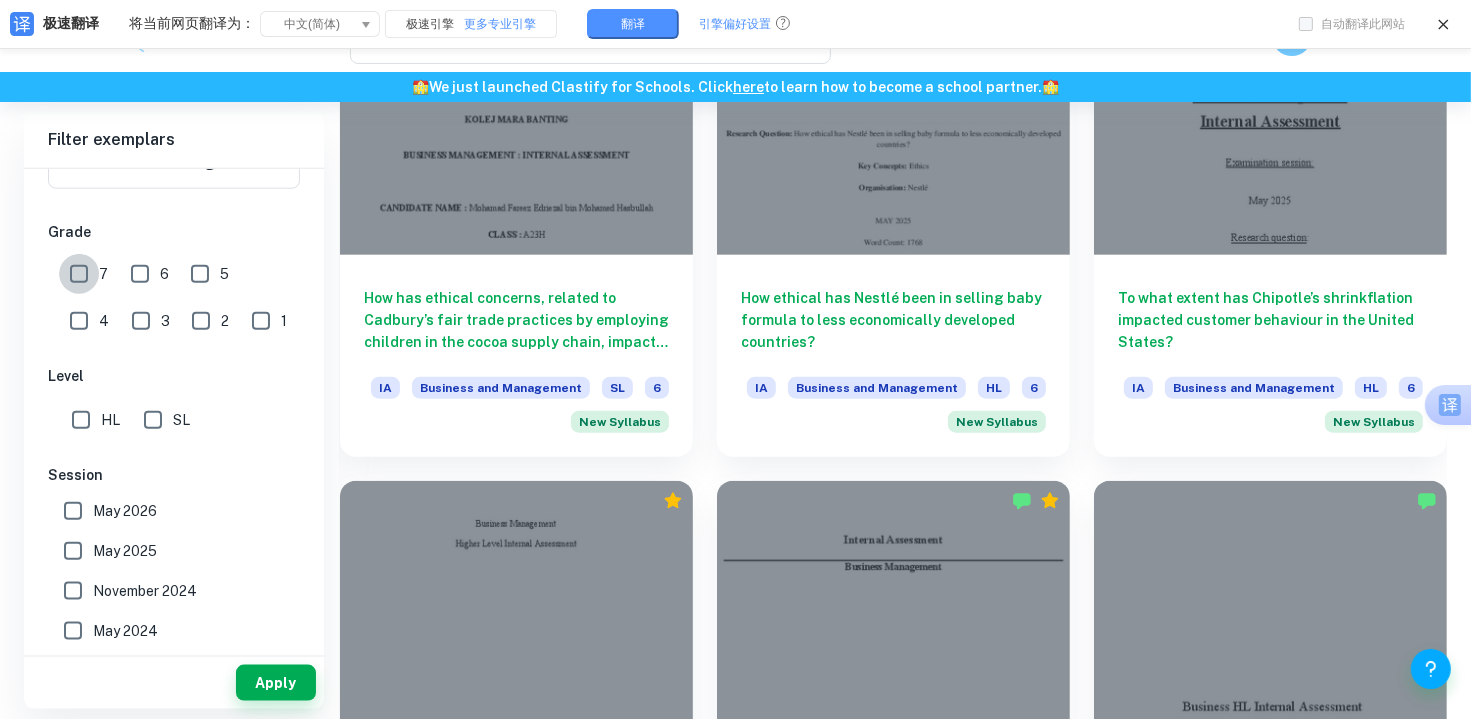 click on "7" at bounding box center (79, 274) 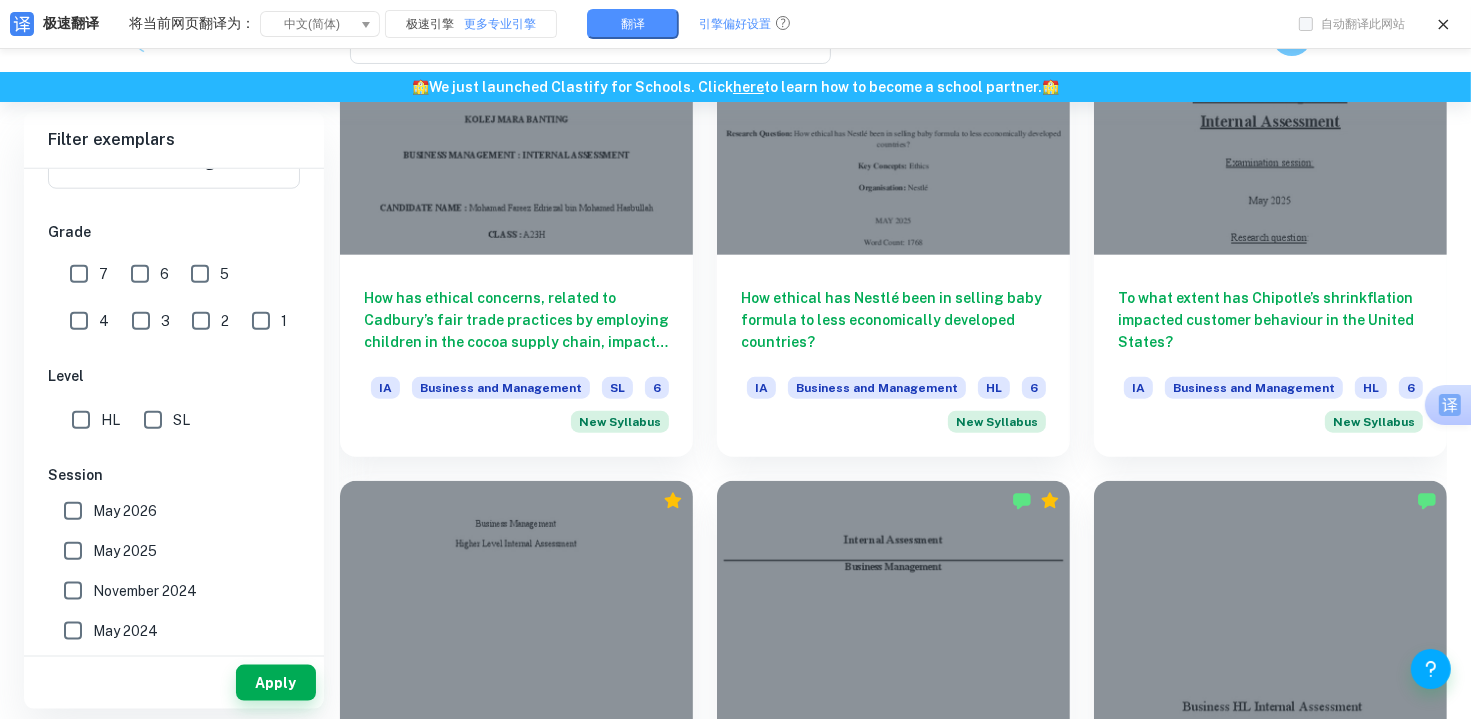 click on "7" at bounding box center (79, 274) 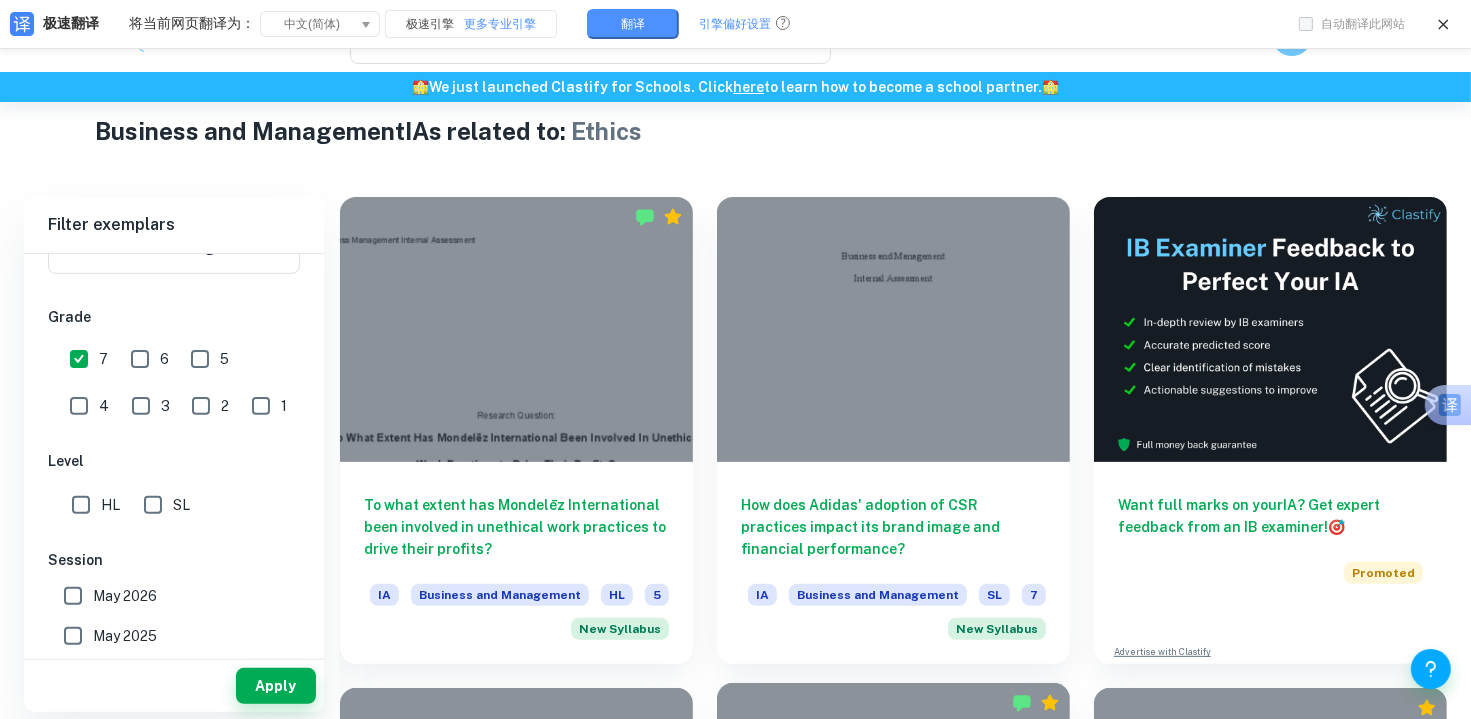scroll, scrollTop: 522, scrollLeft: 0, axis: vertical 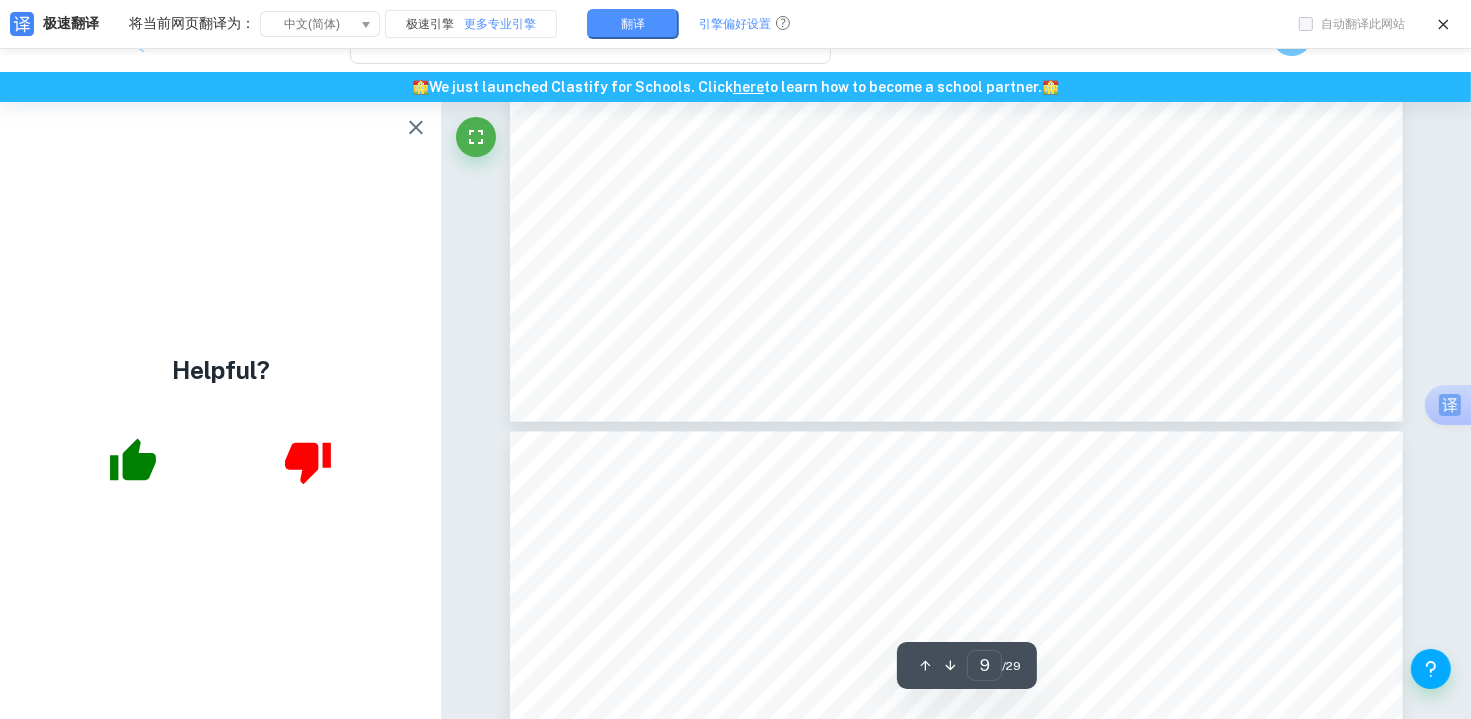 type on "10" 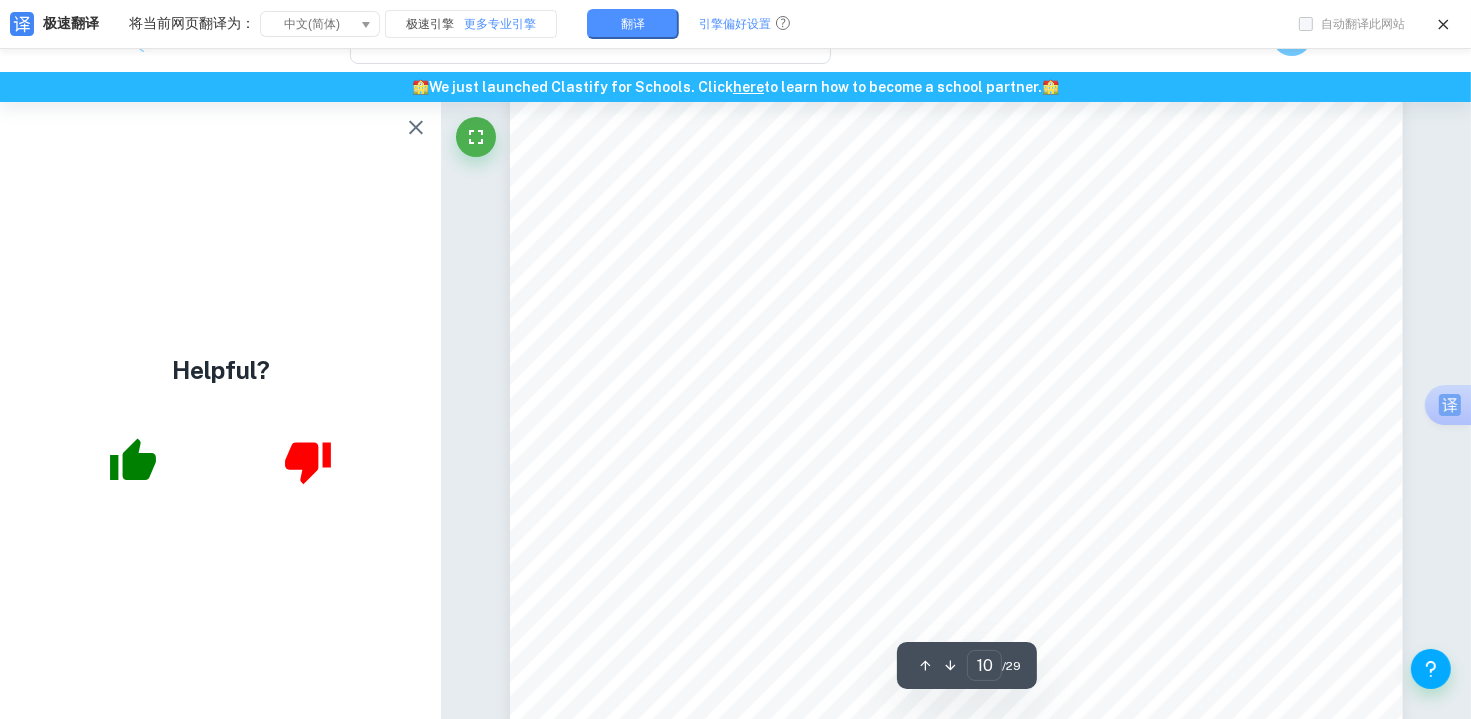 scroll, scrollTop: 11758, scrollLeft: 0, axis: vertical 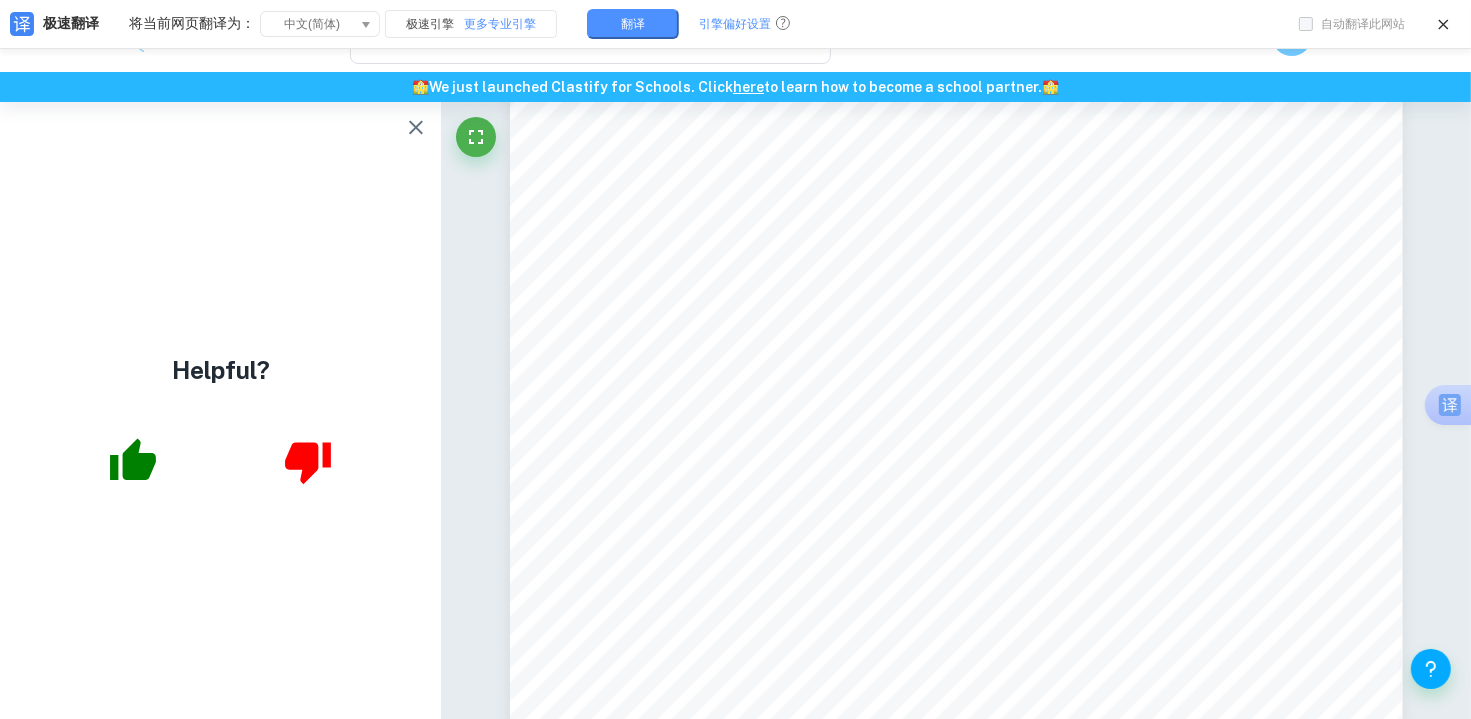 click 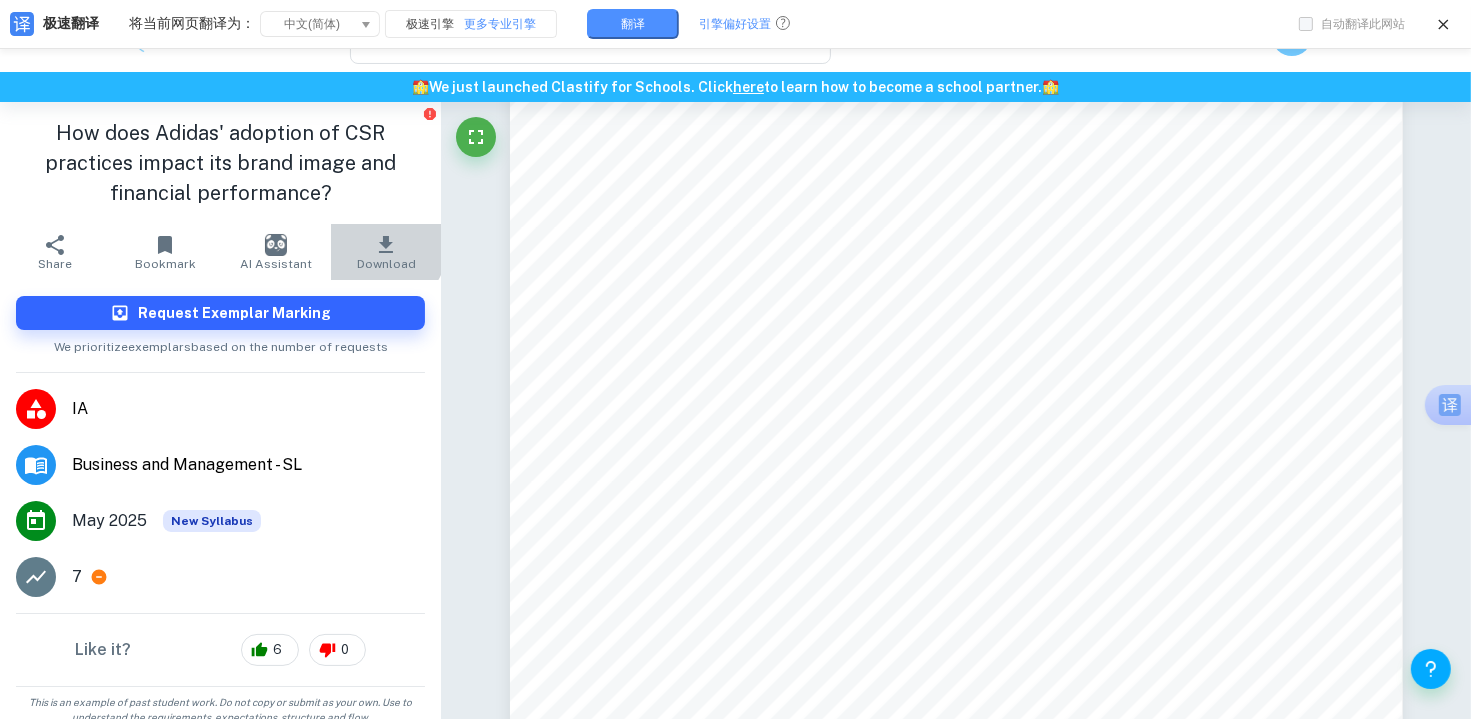 click 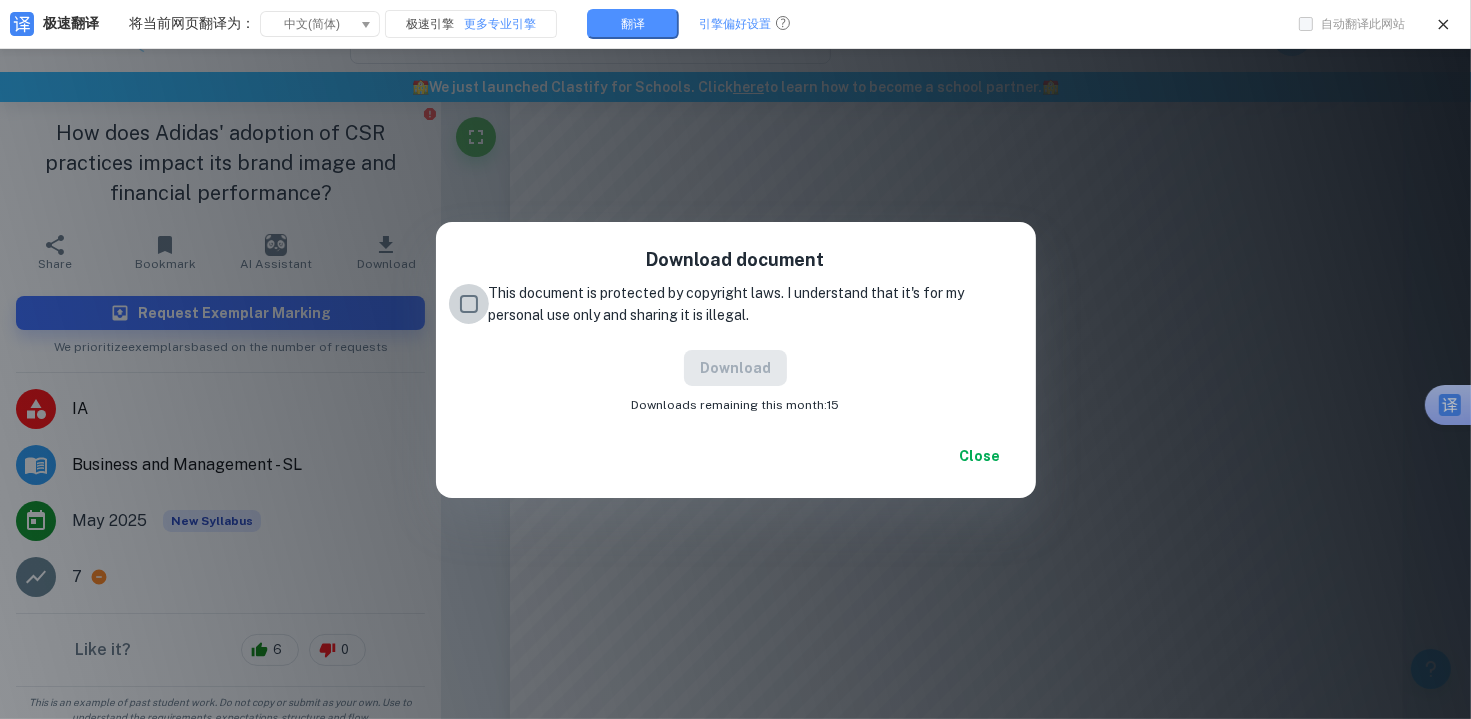 click on "This document is protected by copyright laws. I understand that it's for my personal use only and sharing it is illegal." at bounding box center (469, 304) 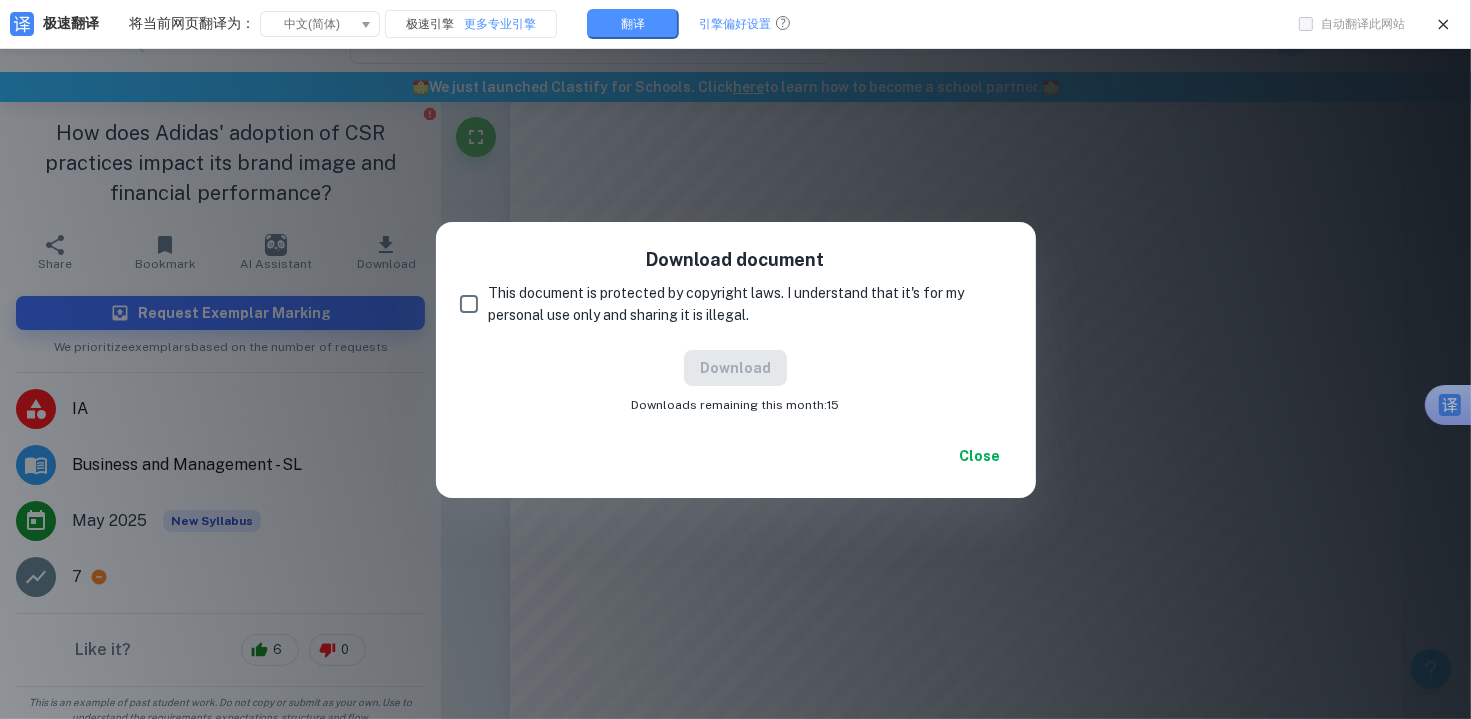 click on "This document is protected by copyright laws. I understand that it's for my personal use only and sharing it is illegal." at bounding box center (469, 304) 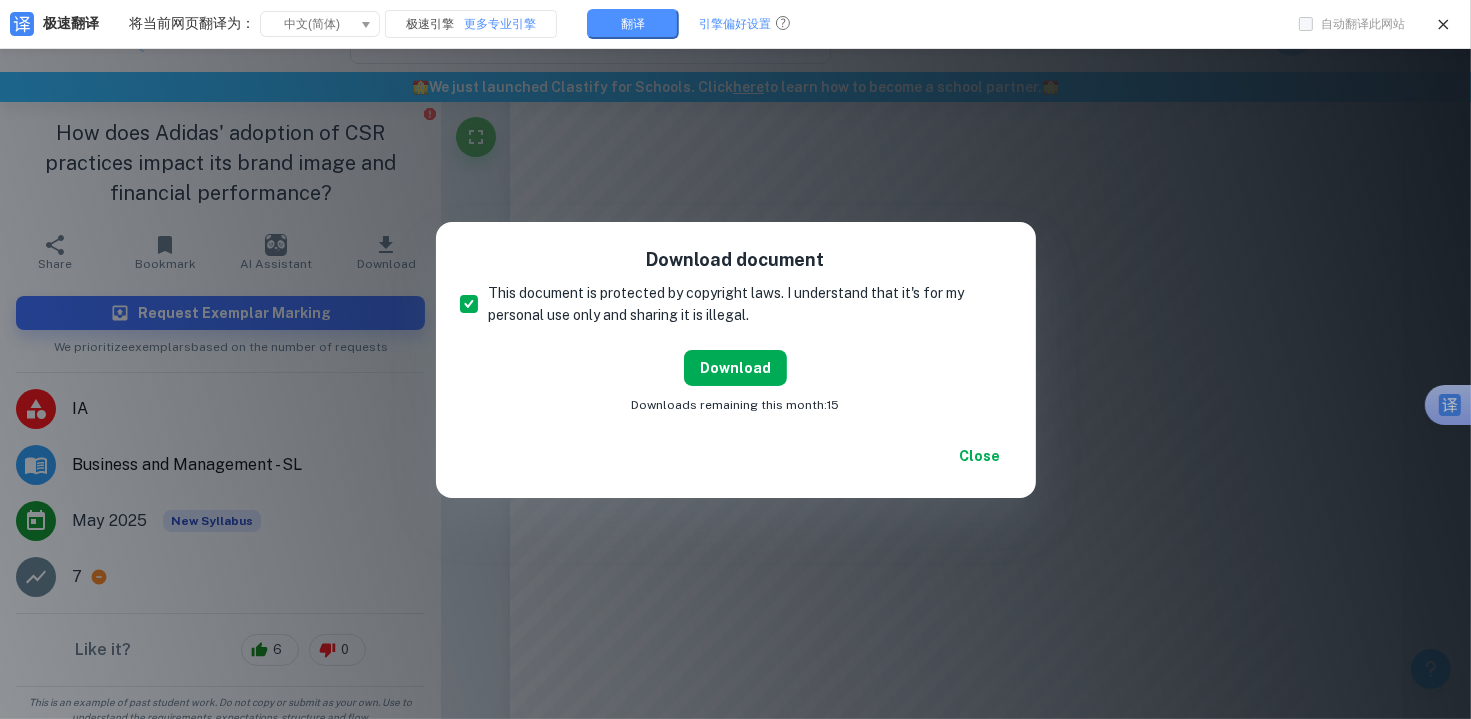 click on "Download" at bounding box center (735, 368) 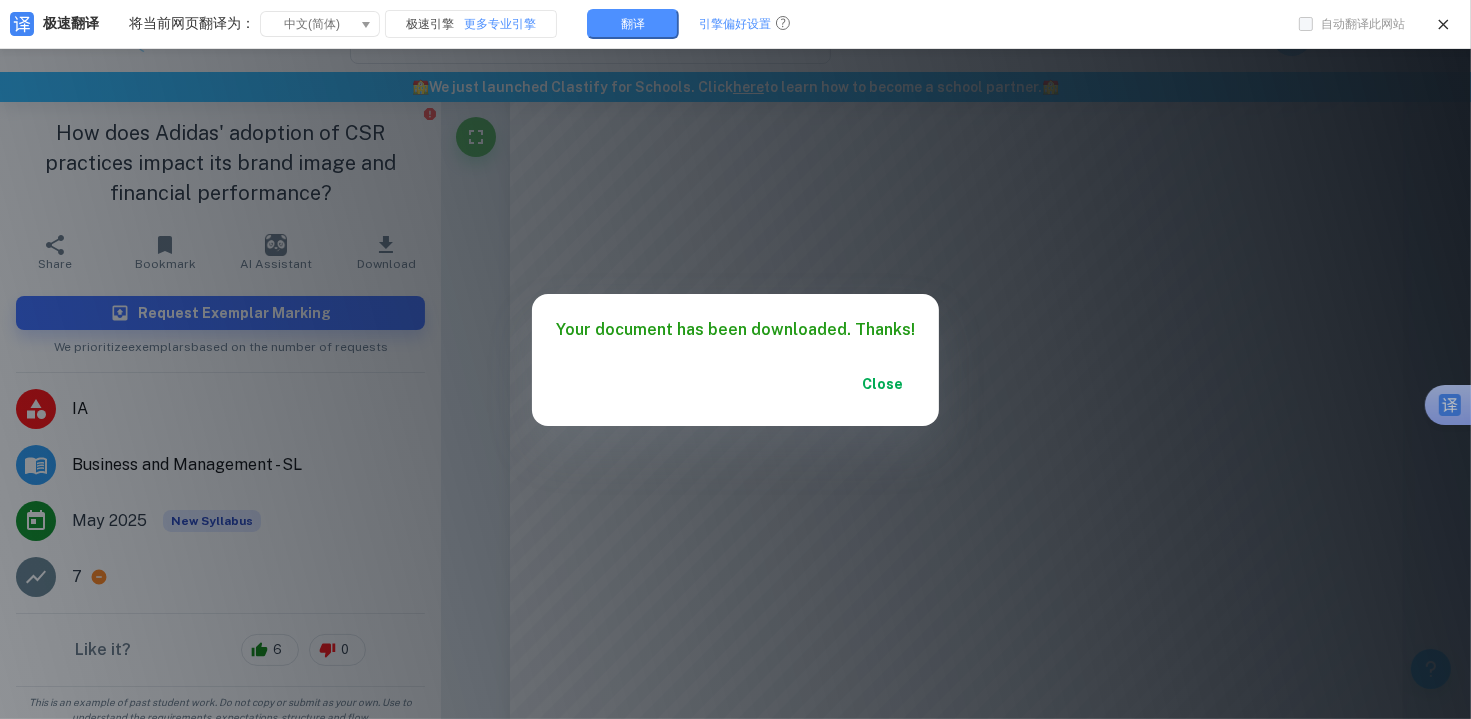 click on "Close" at bounding box center (883, 384) 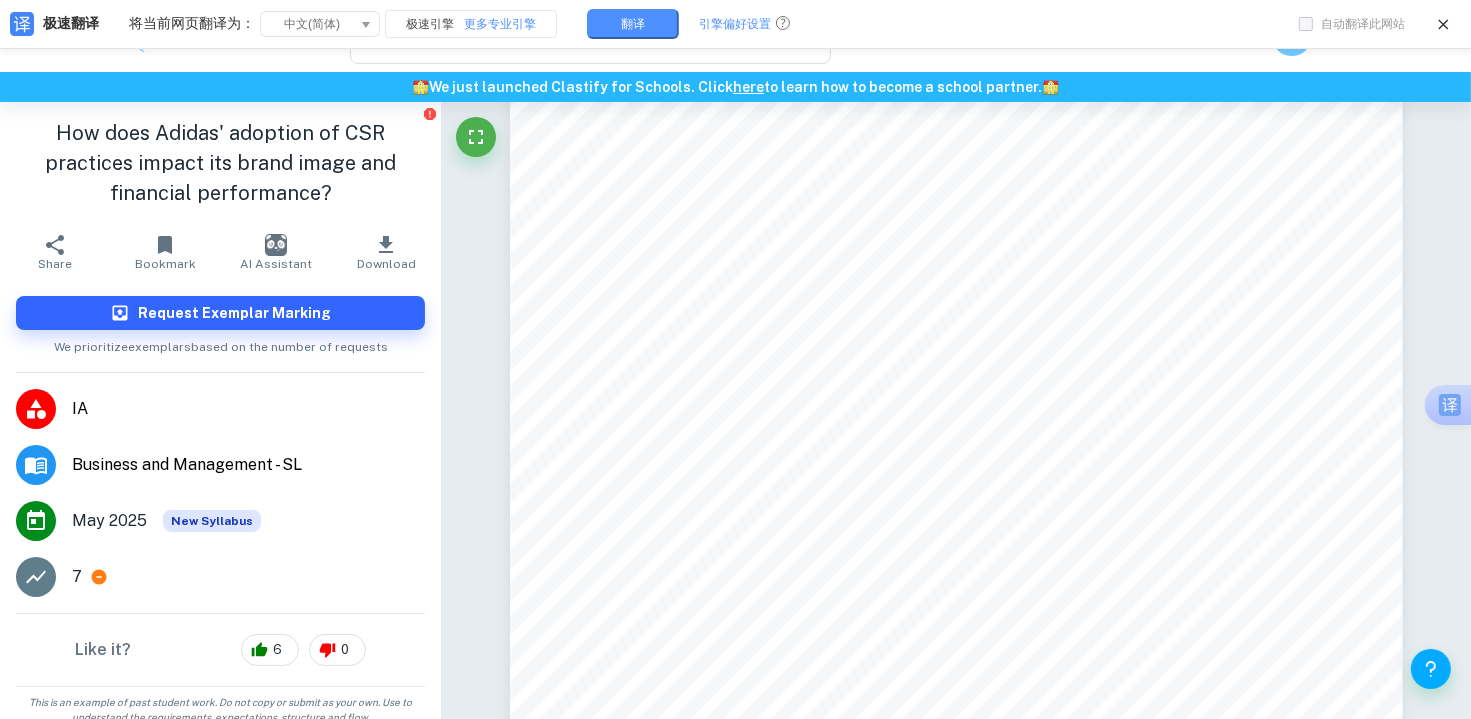 click on "Close" at bounding box center [883, 384] 